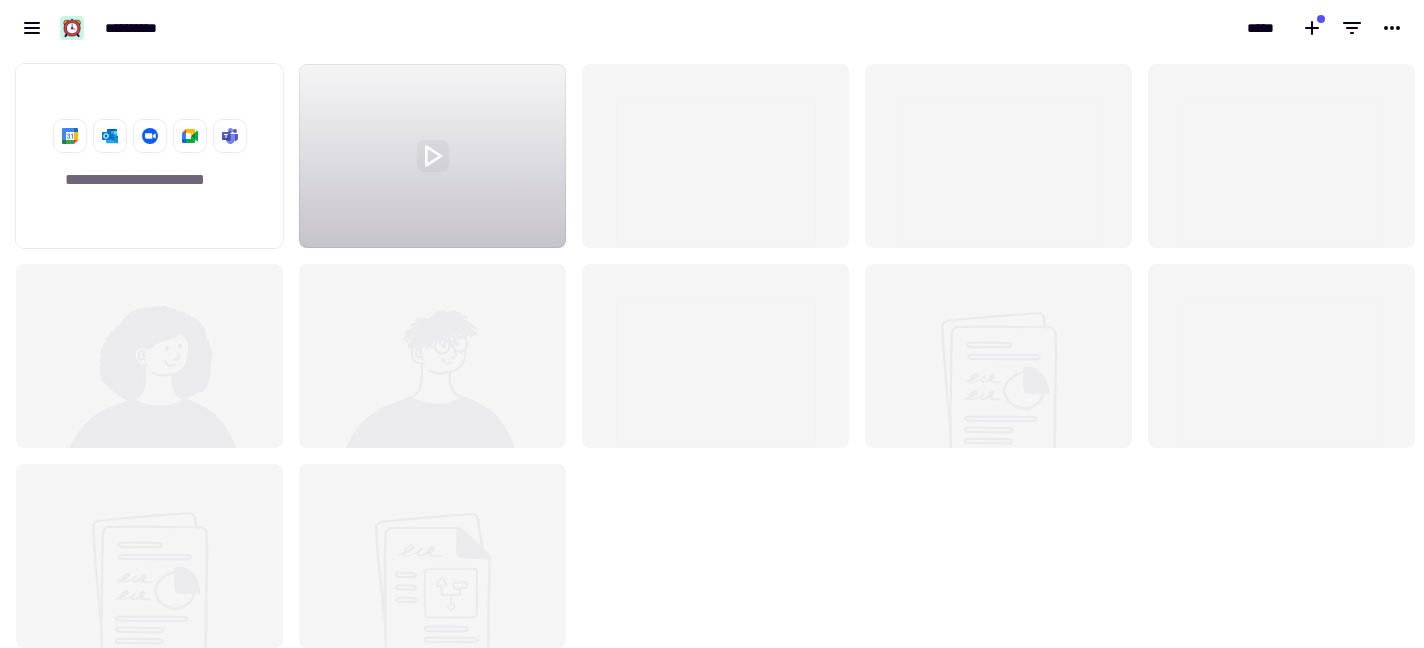 scroll, scrollTop: 0, scrollLeft: 0, axis: both 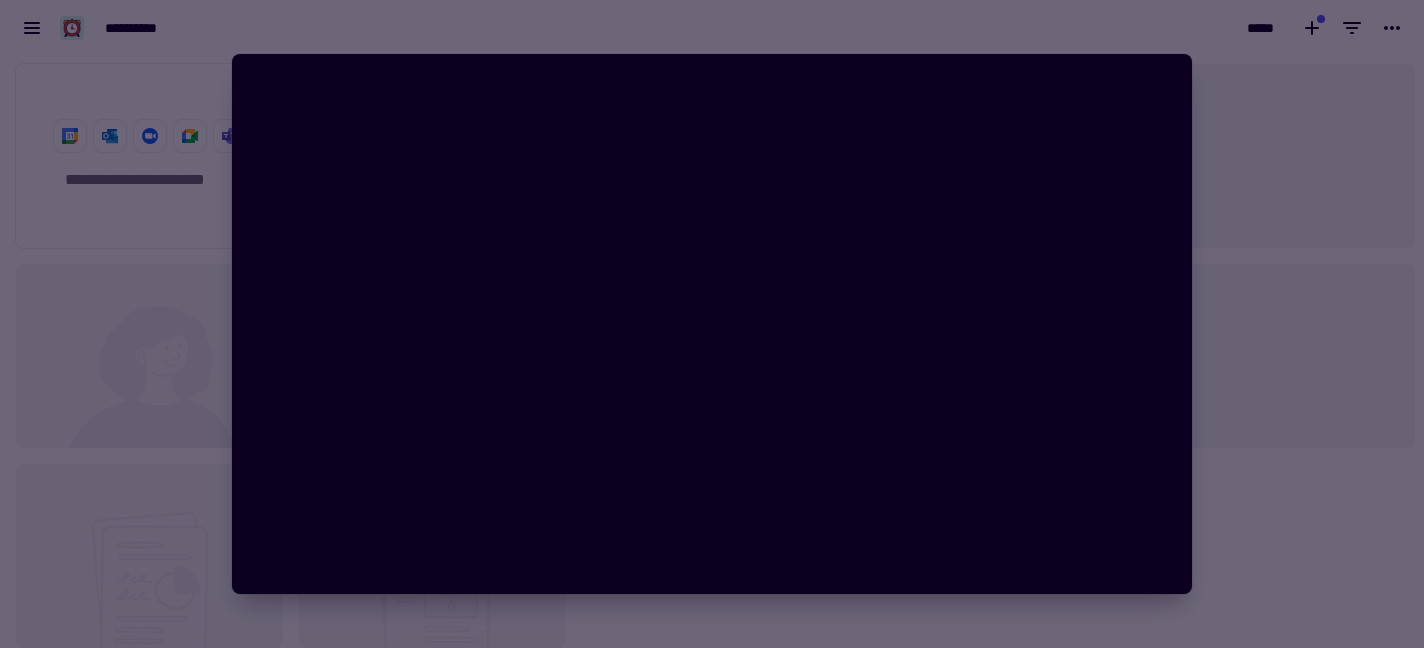 click at bounding box center (712, 324) 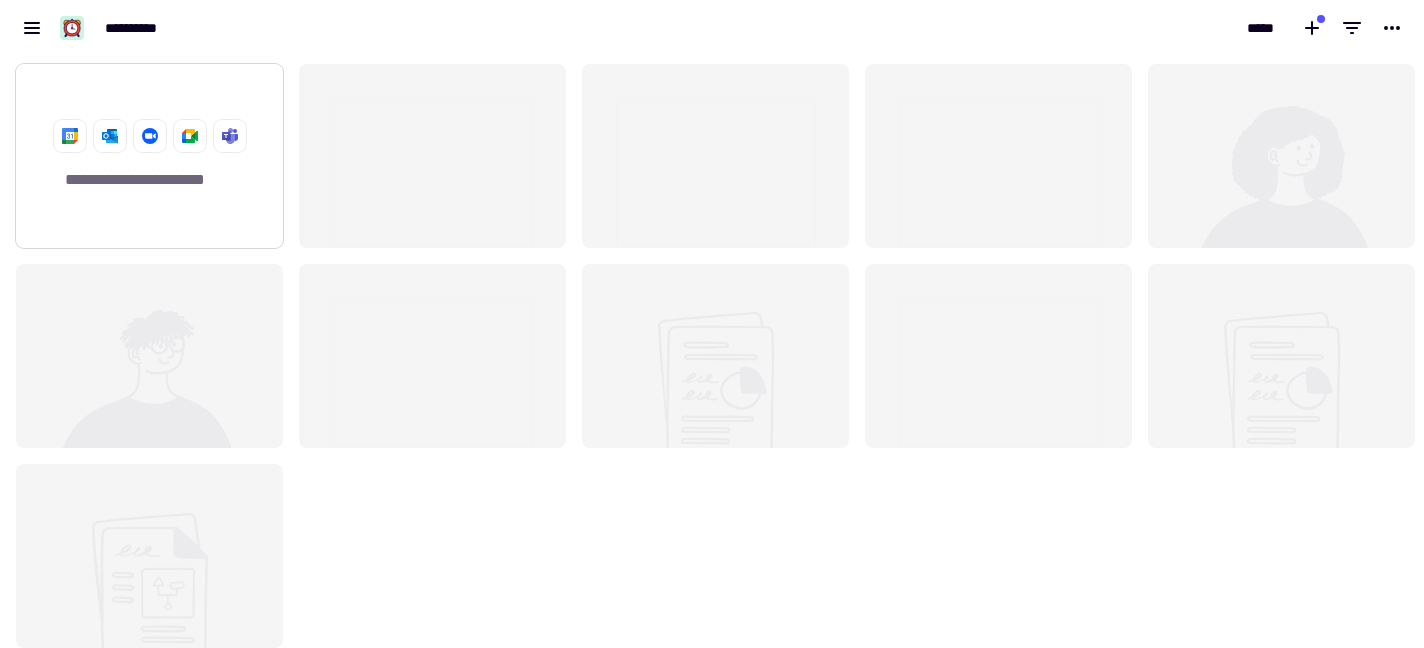 click 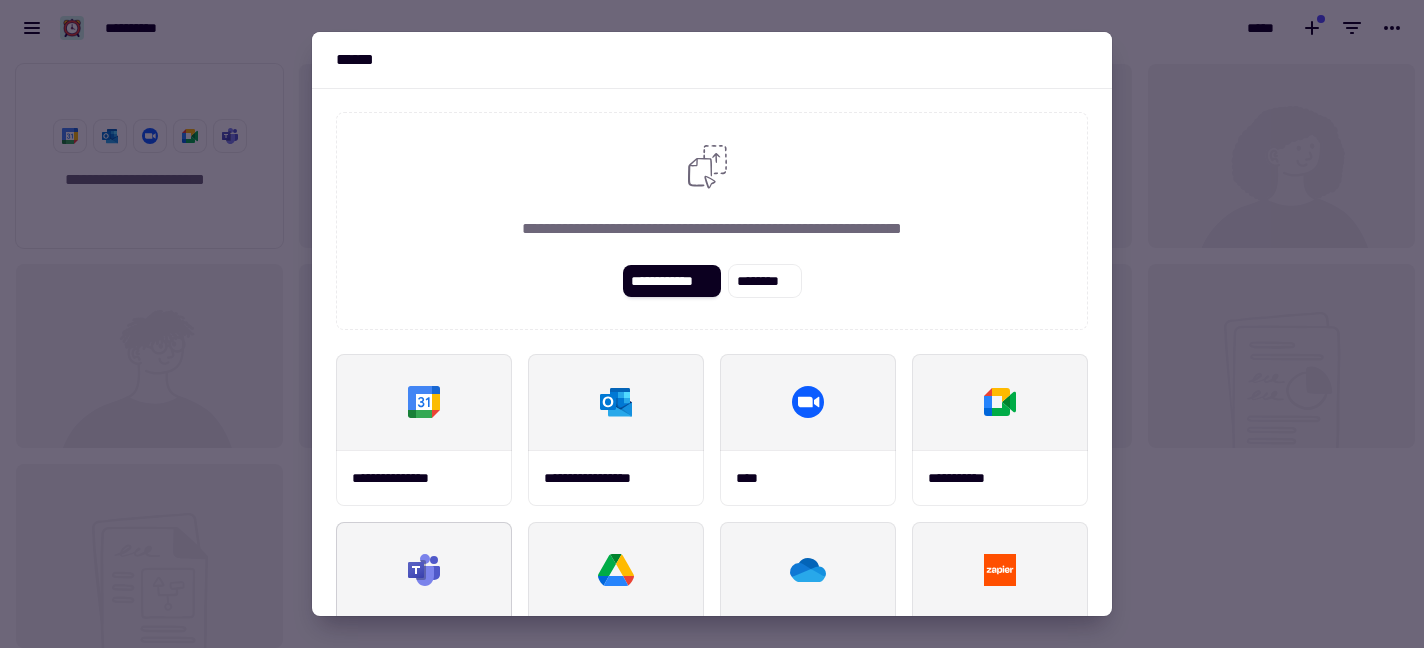 click at bounding box center [424, 570] 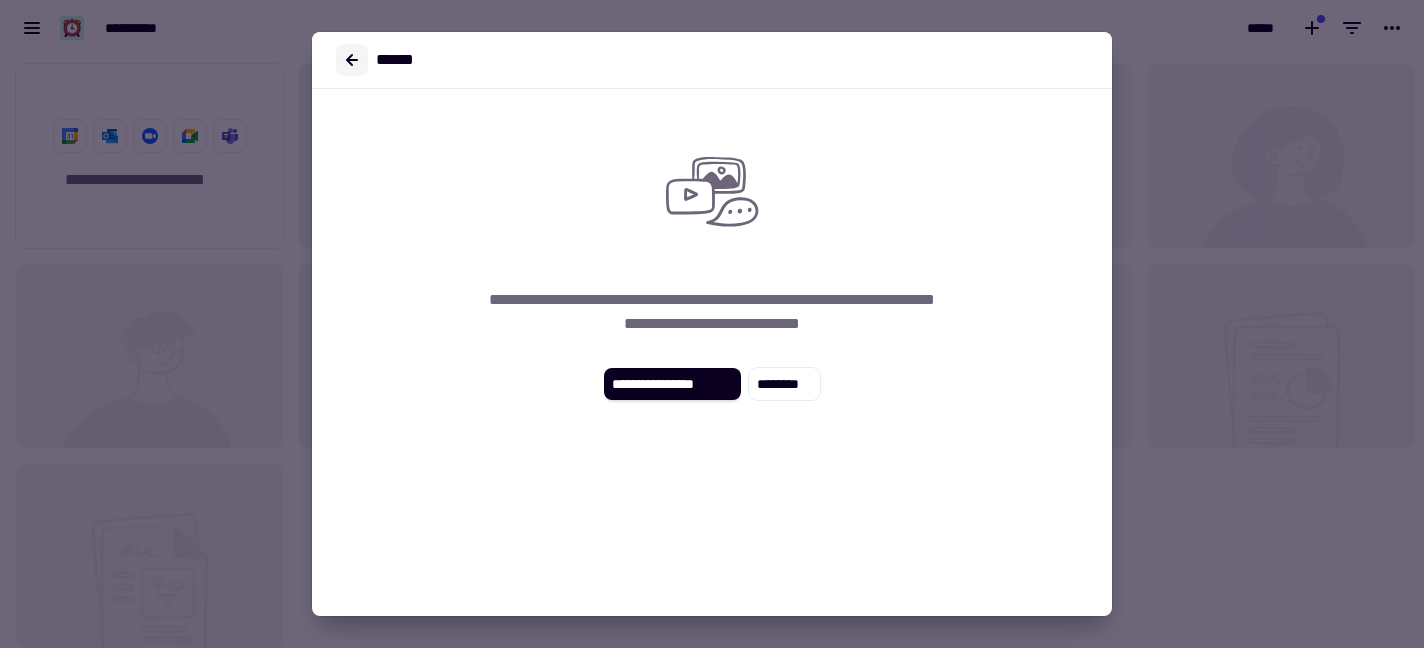 click 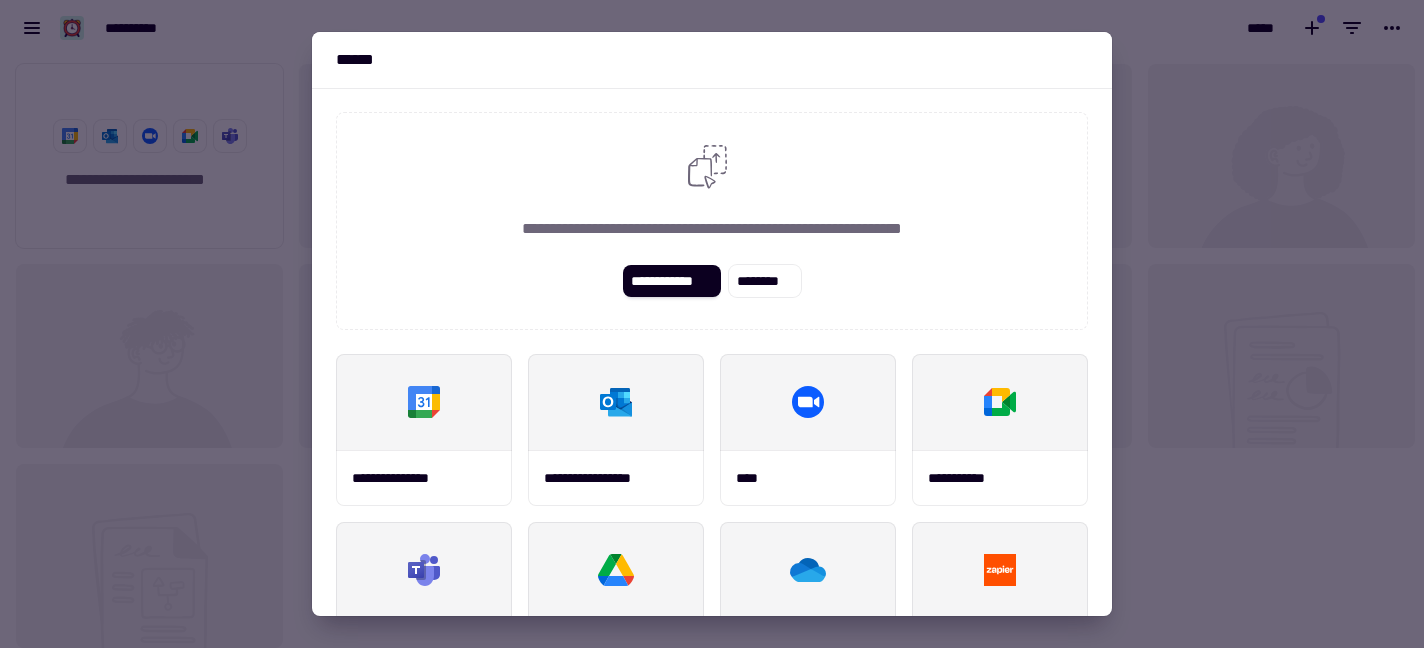 scroll, scrollTop: 250, scrollLeft: 0, axis: vertical 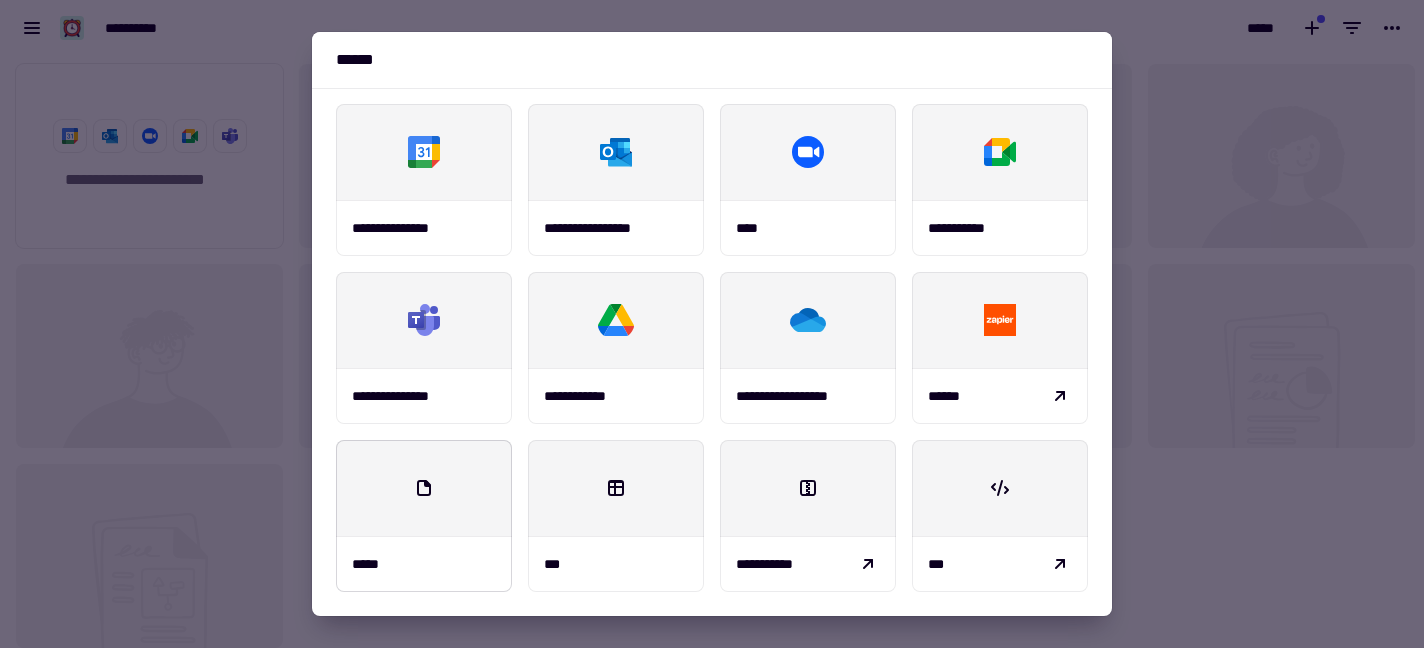 click at bounding box center [424, 488] 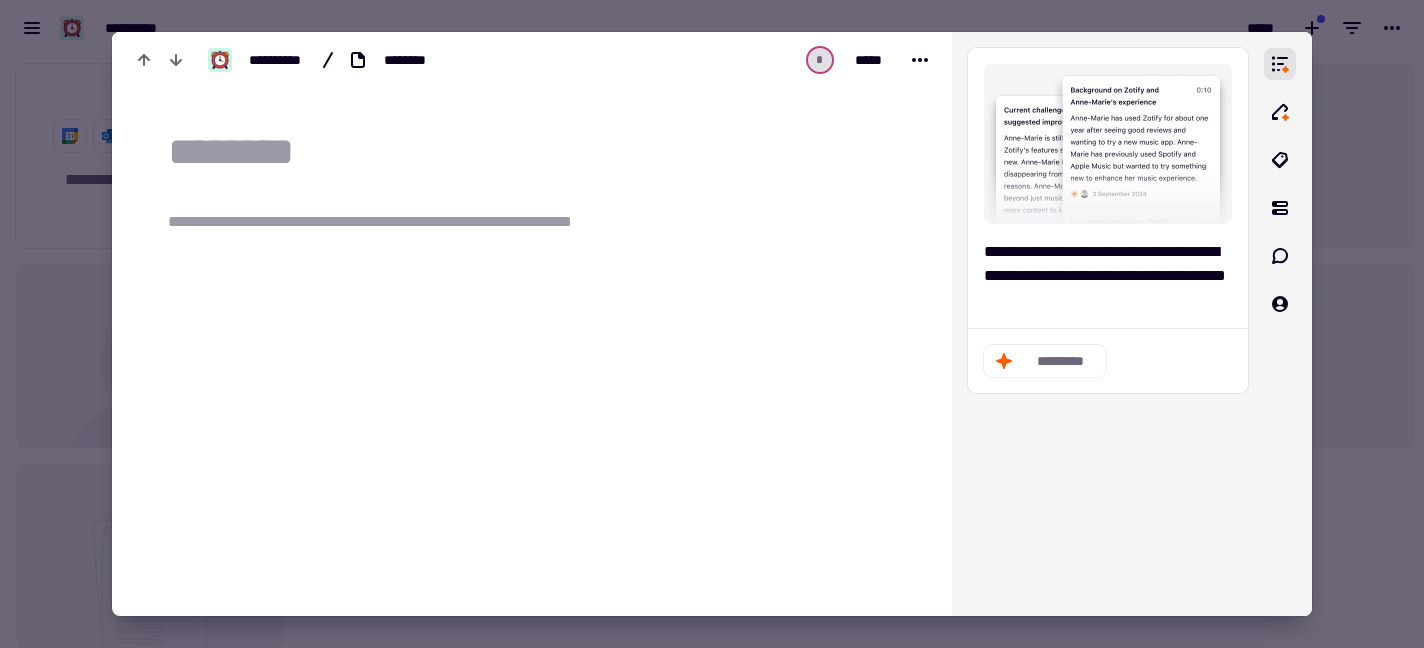 paste on "**********" 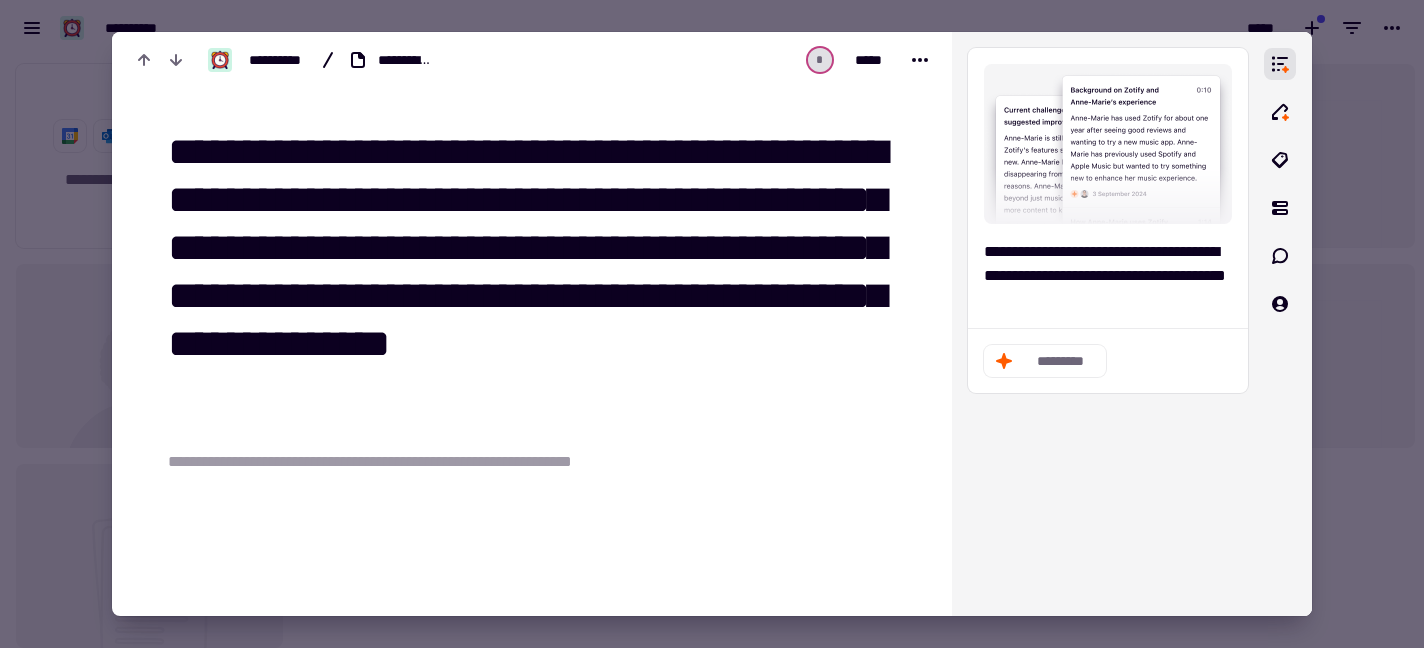 scroll, scrollTop: 0, scrollLeft: 0, axis: both 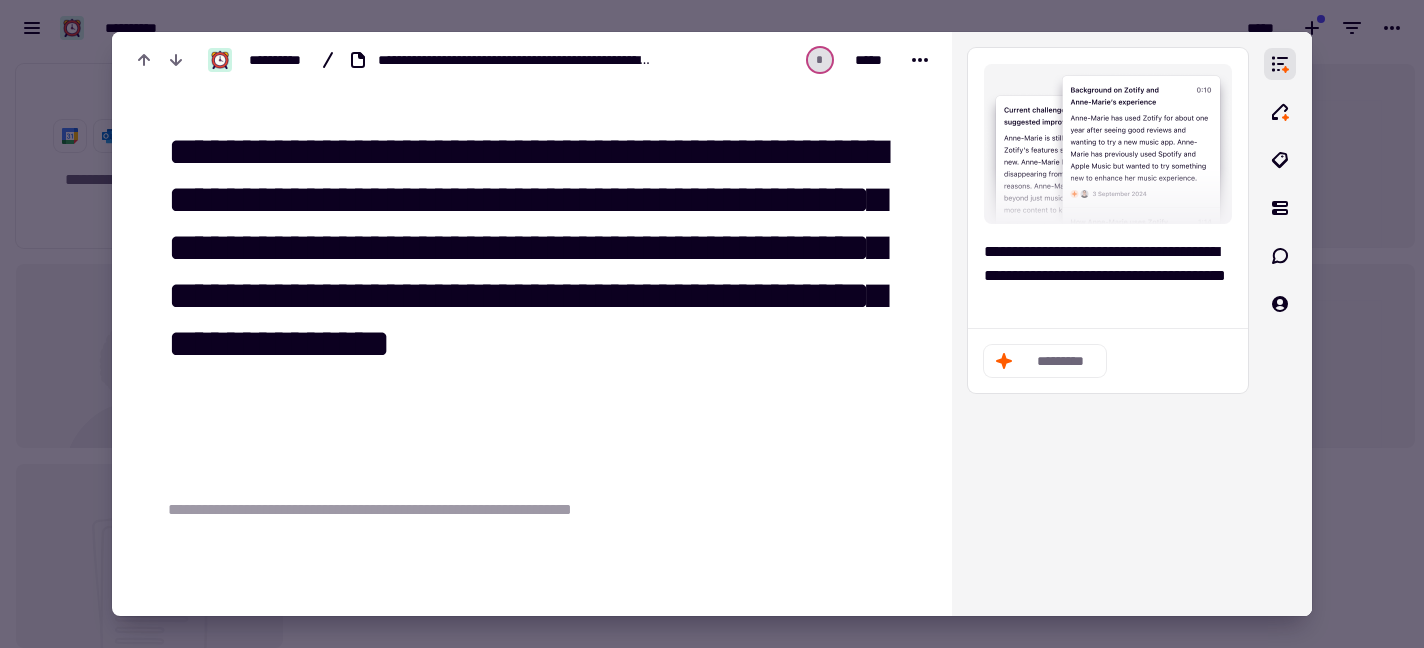 drag, startPoint x: 176, startPoint y: 192, endPoint x: 513, endPoint y: 440, distance: 418.41727 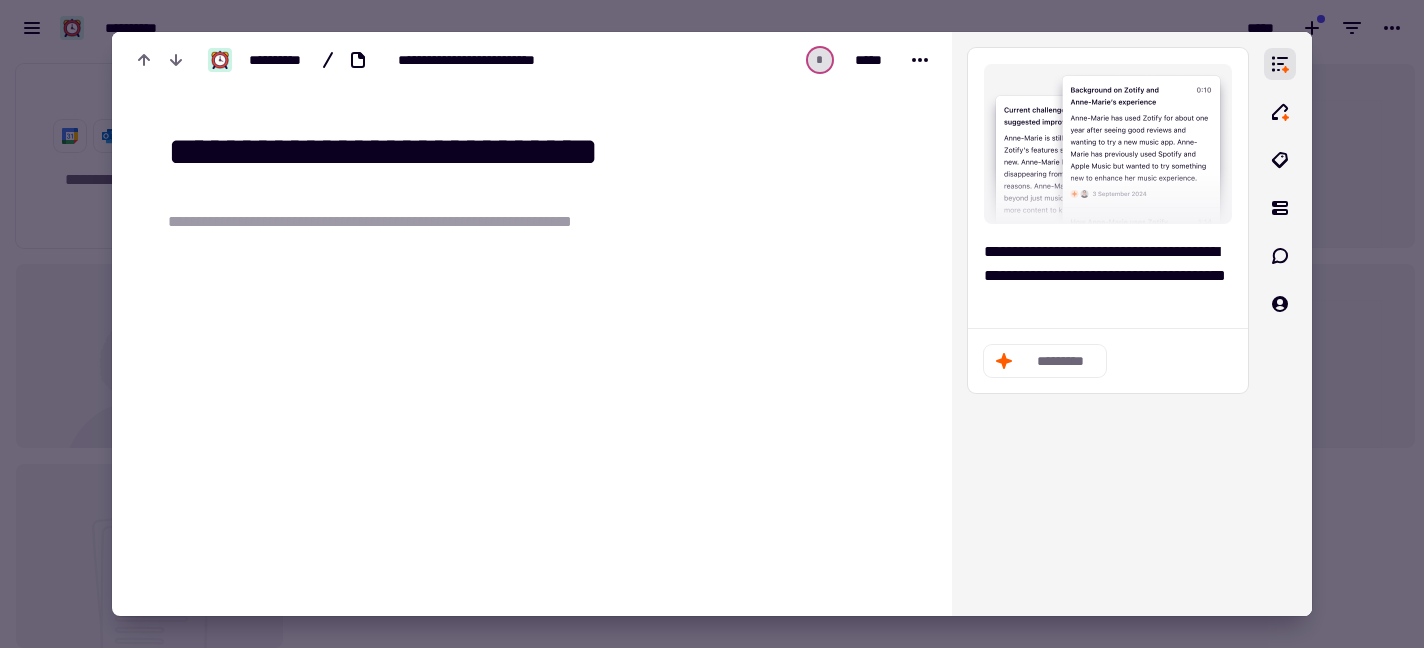 type on "**********" 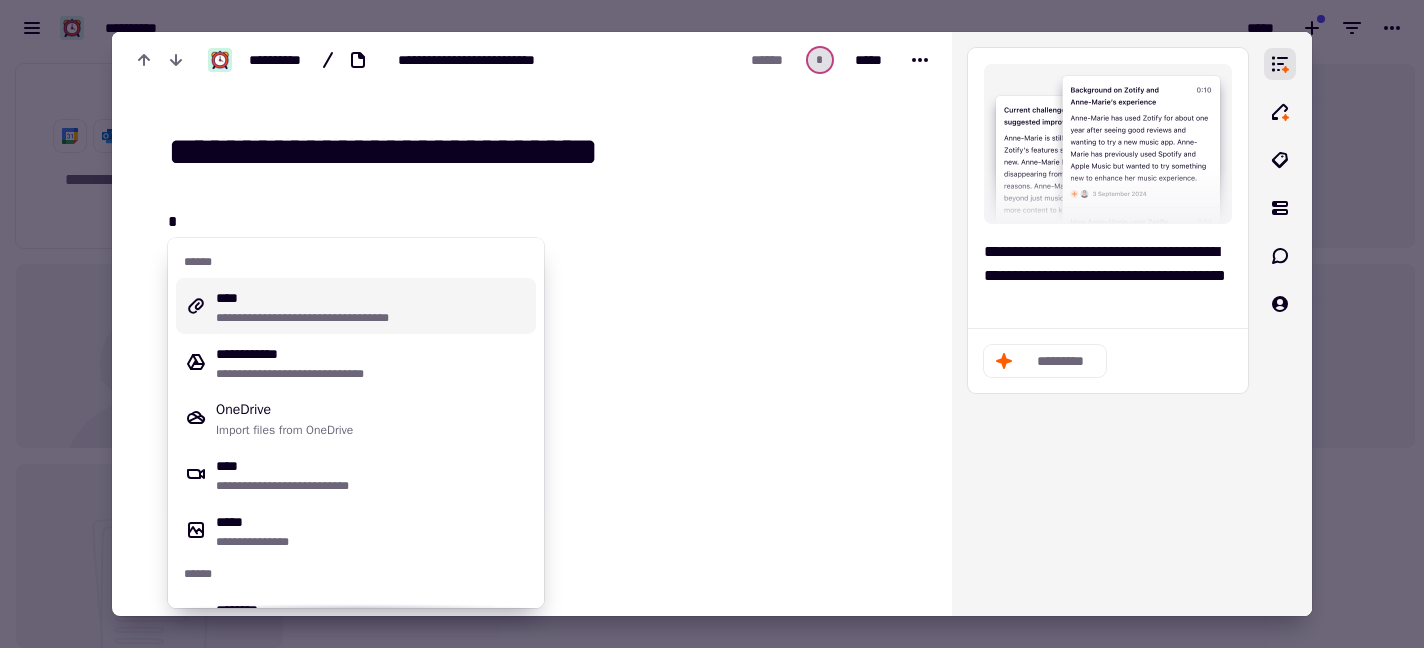 click on "**********" at bounding box center [372, 318] 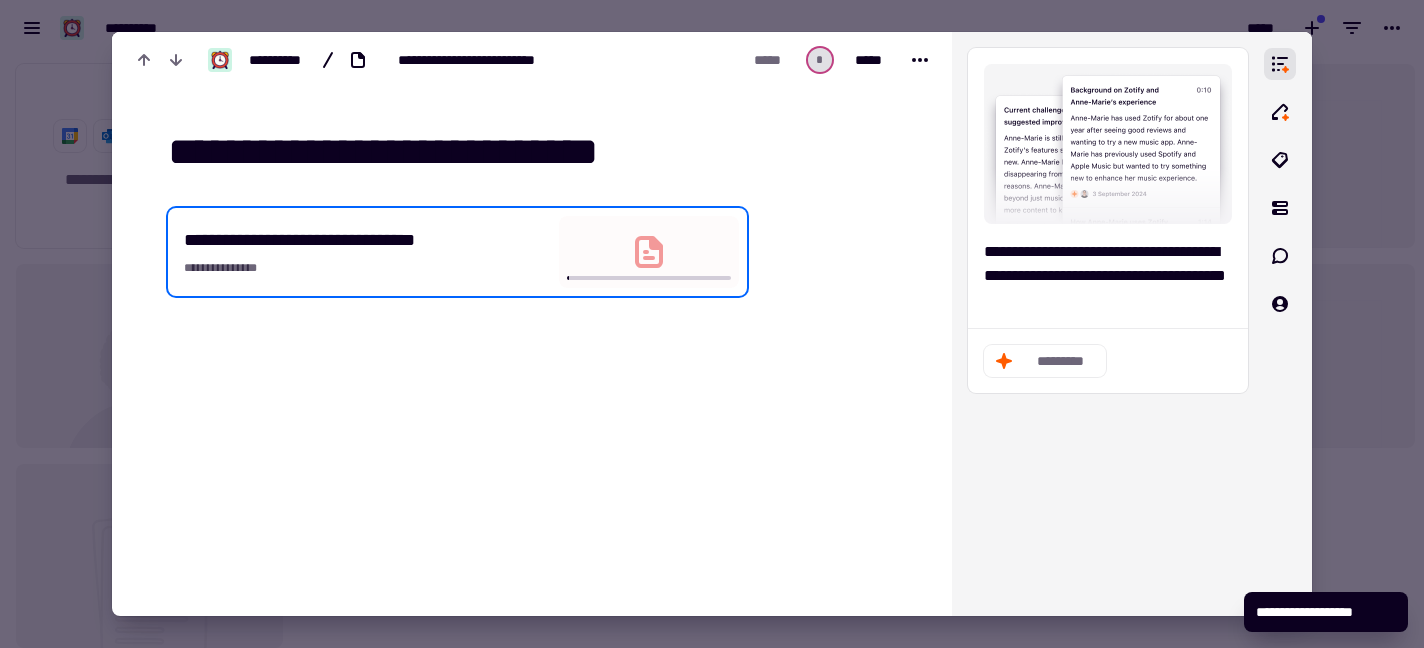 click on "**********" at bounding box center [544, 152] 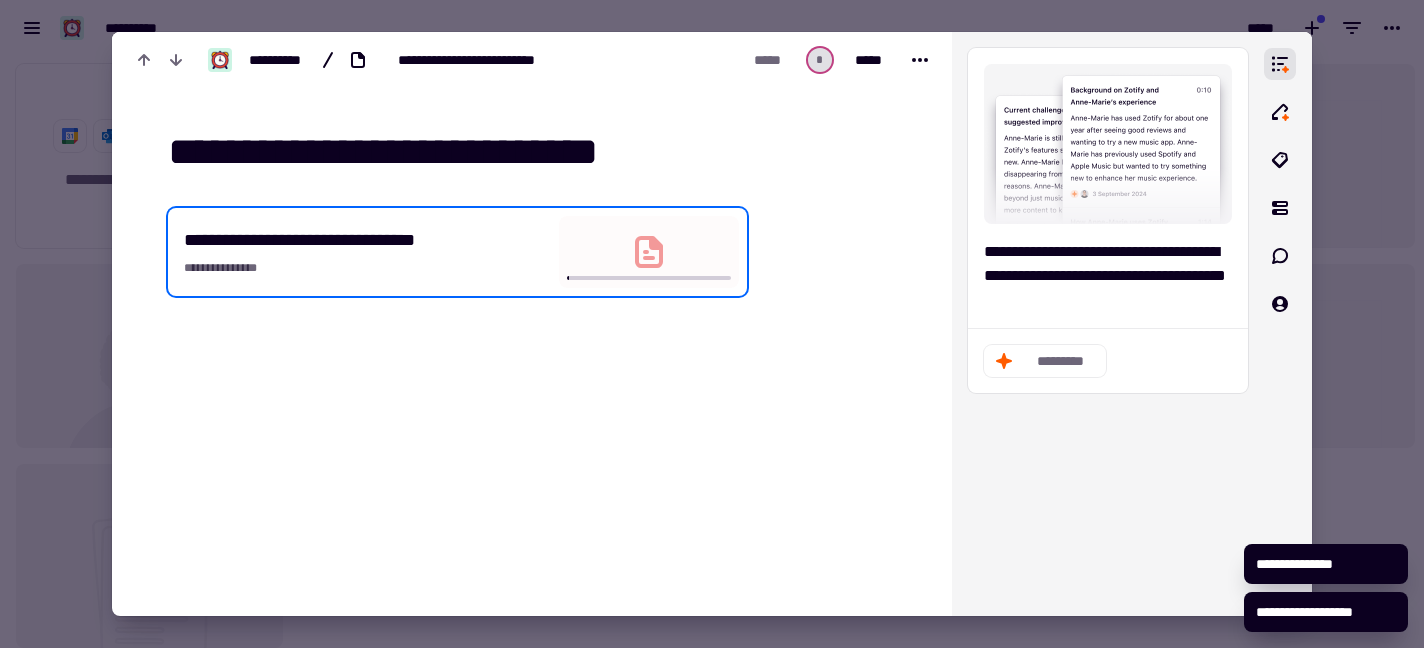 drag, startPoint x: 677, startPoint y: 153, endPoint x: 488, endPoint y: 154, distance: 189.00264 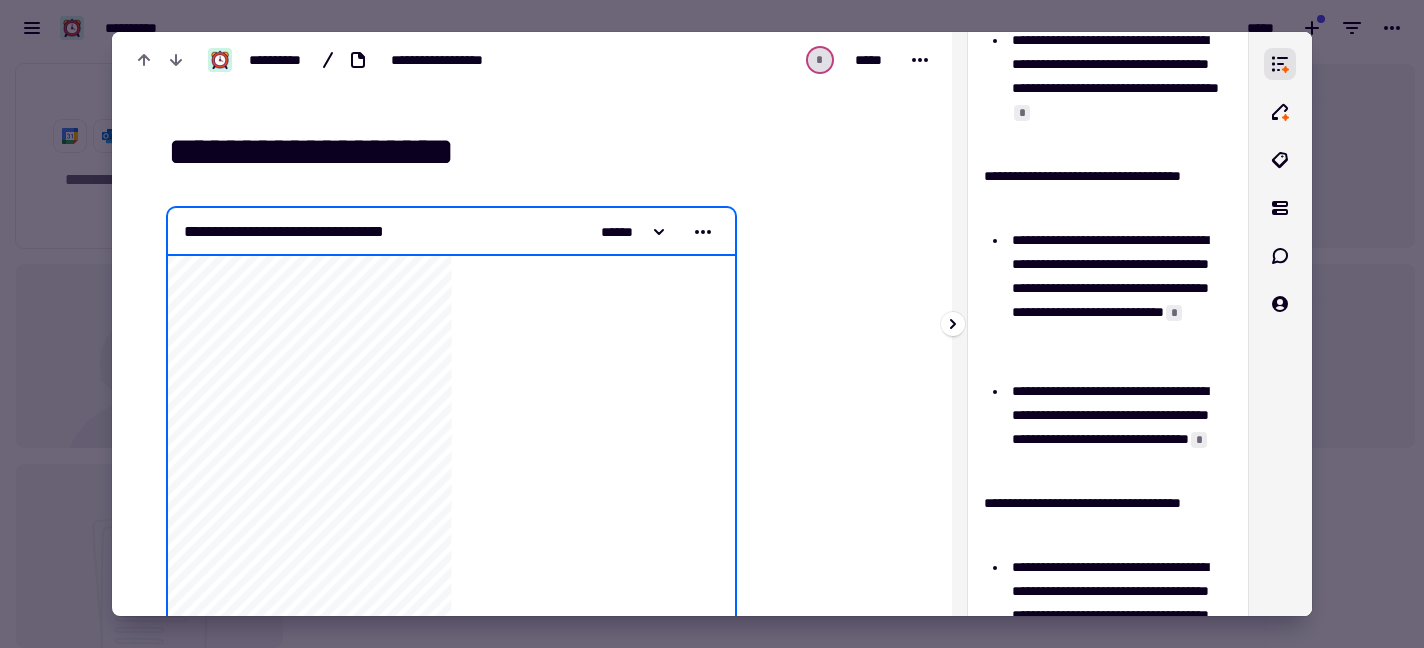 scroll, scrollTop: 0, scrollLeft: 0, axis: both 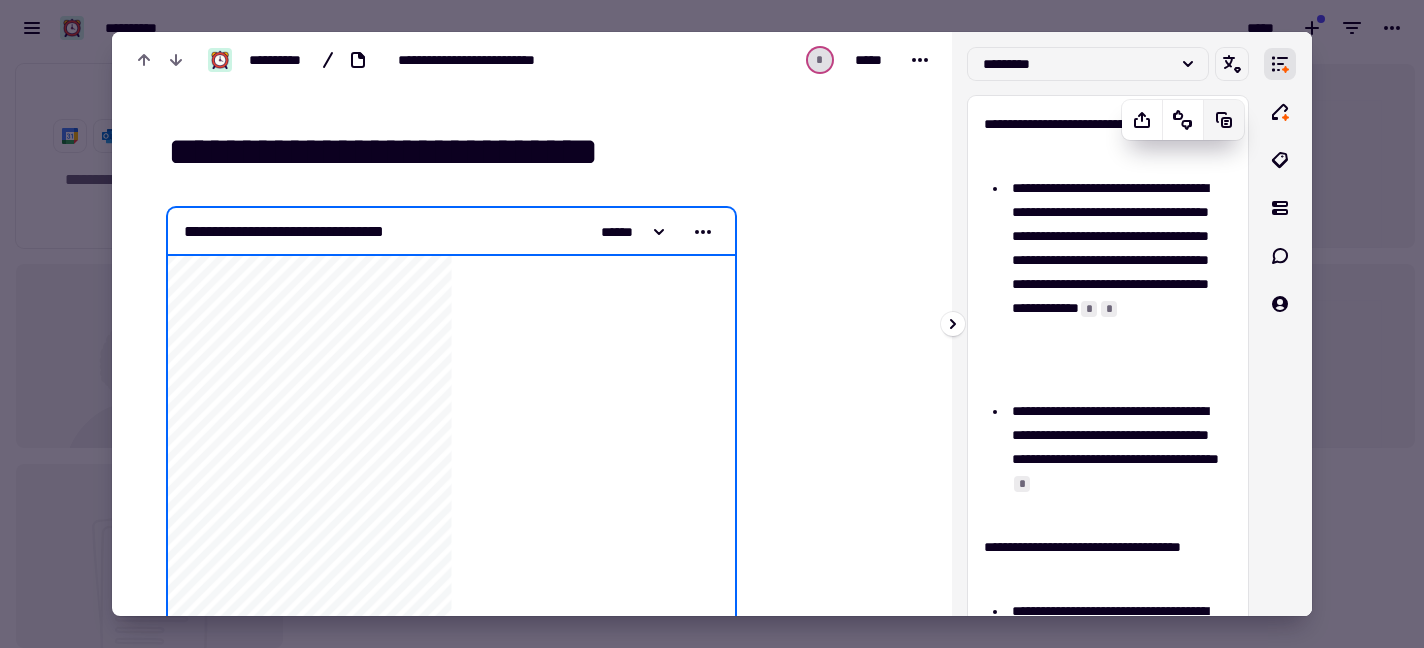 type on "**********" 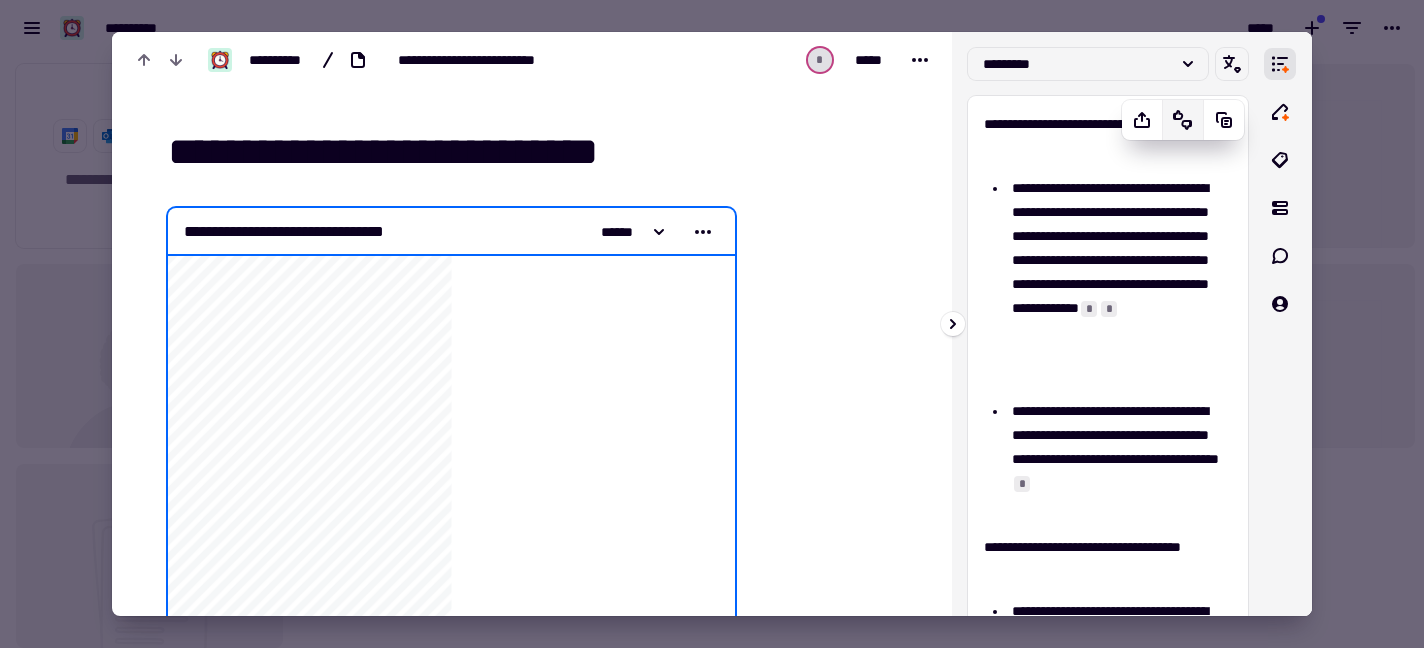 click 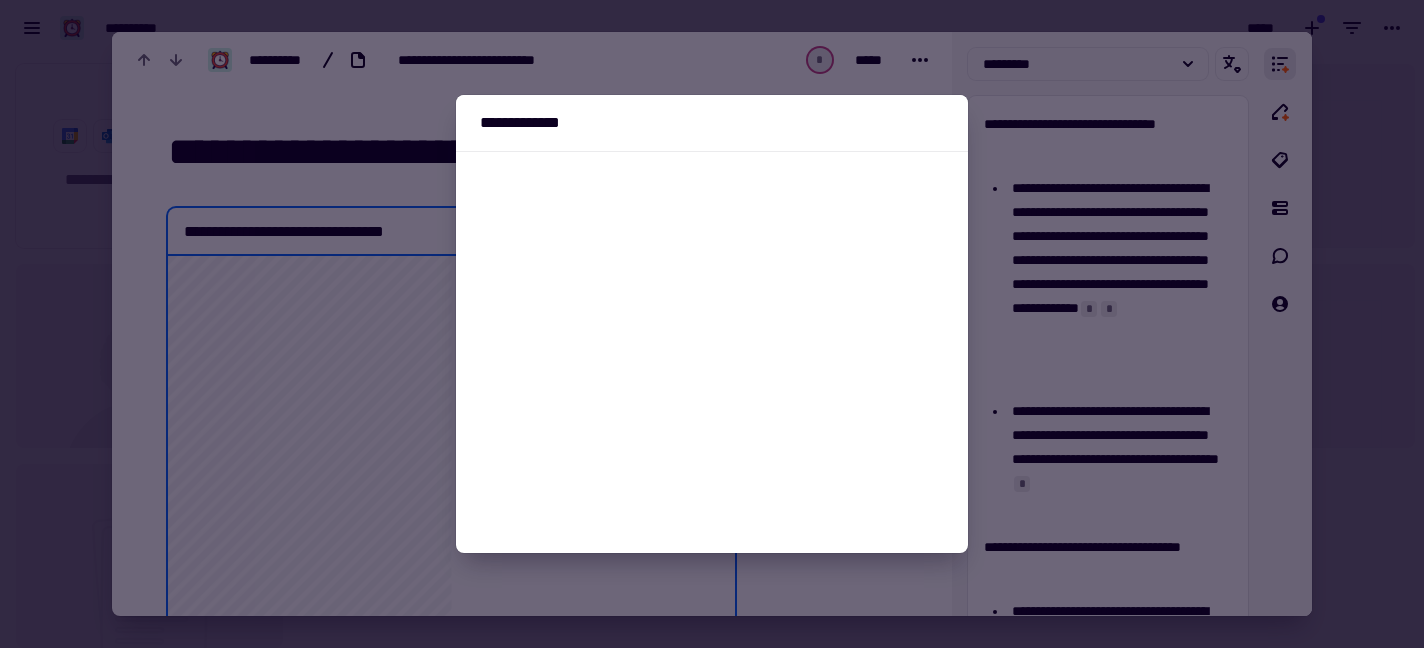 click at bounding box center (712, 324) 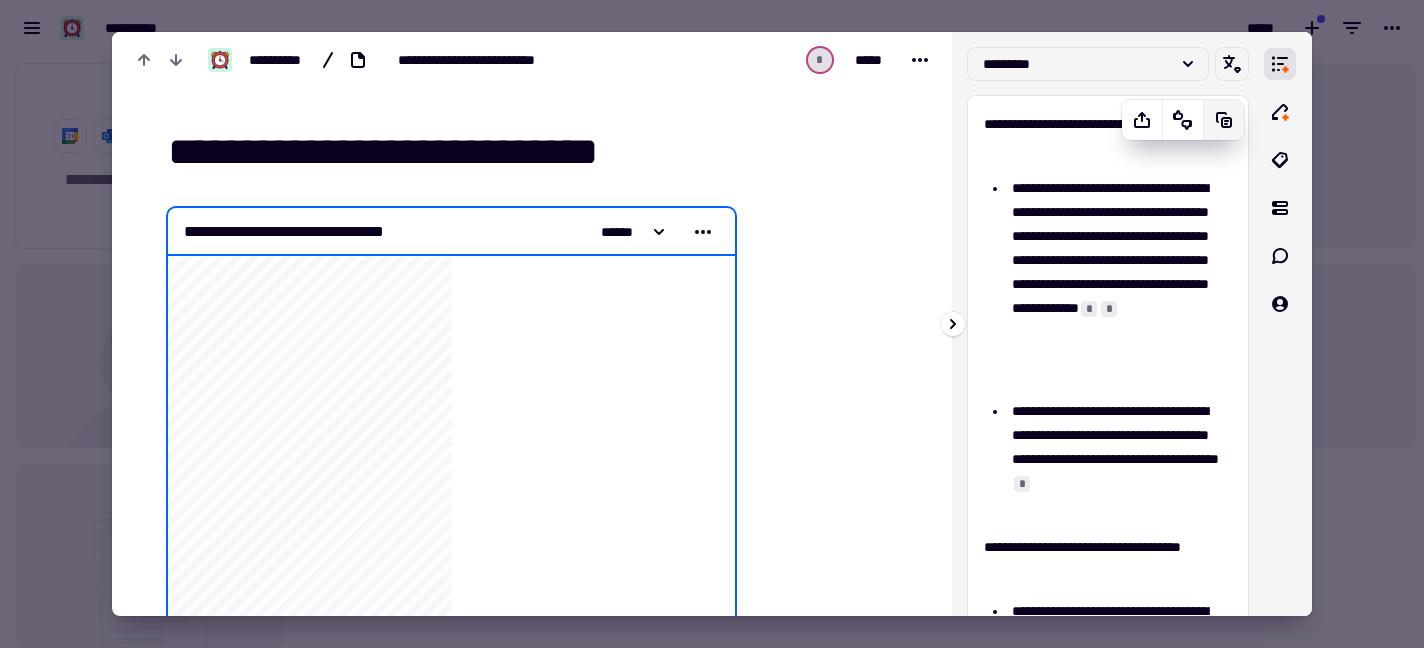 click 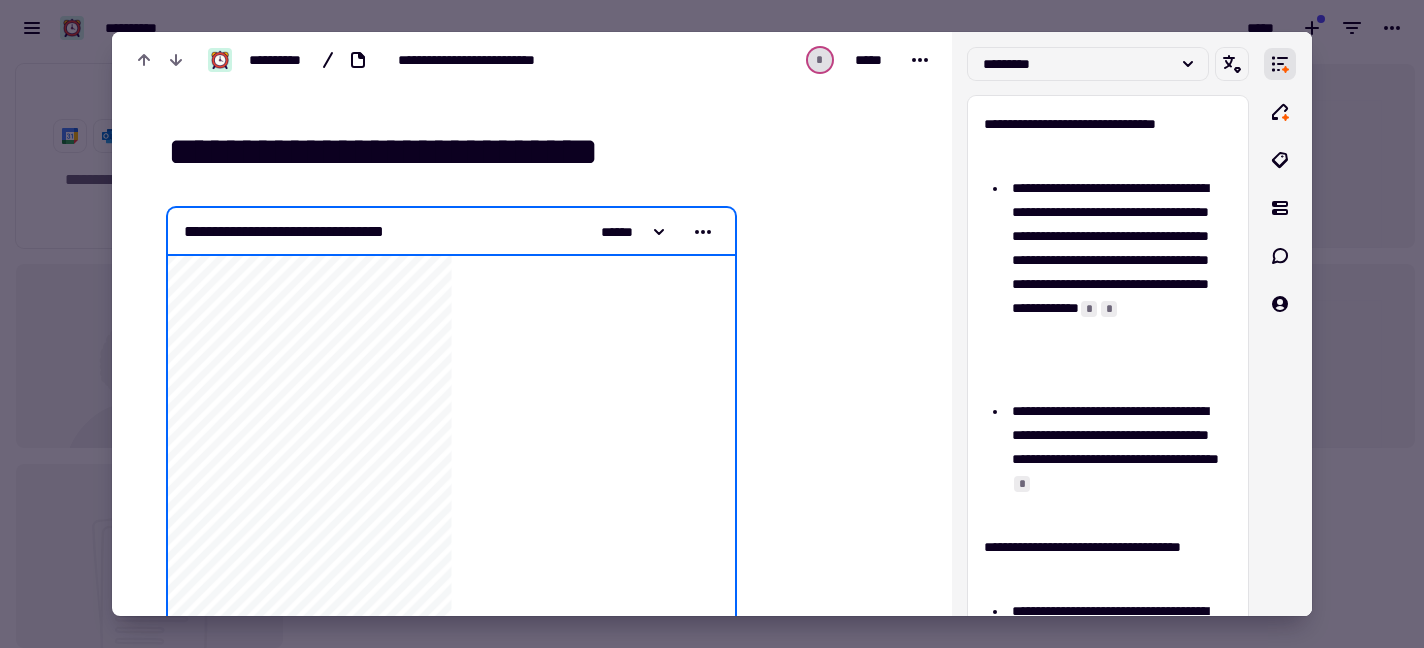 click at bounding box center (712, 324) 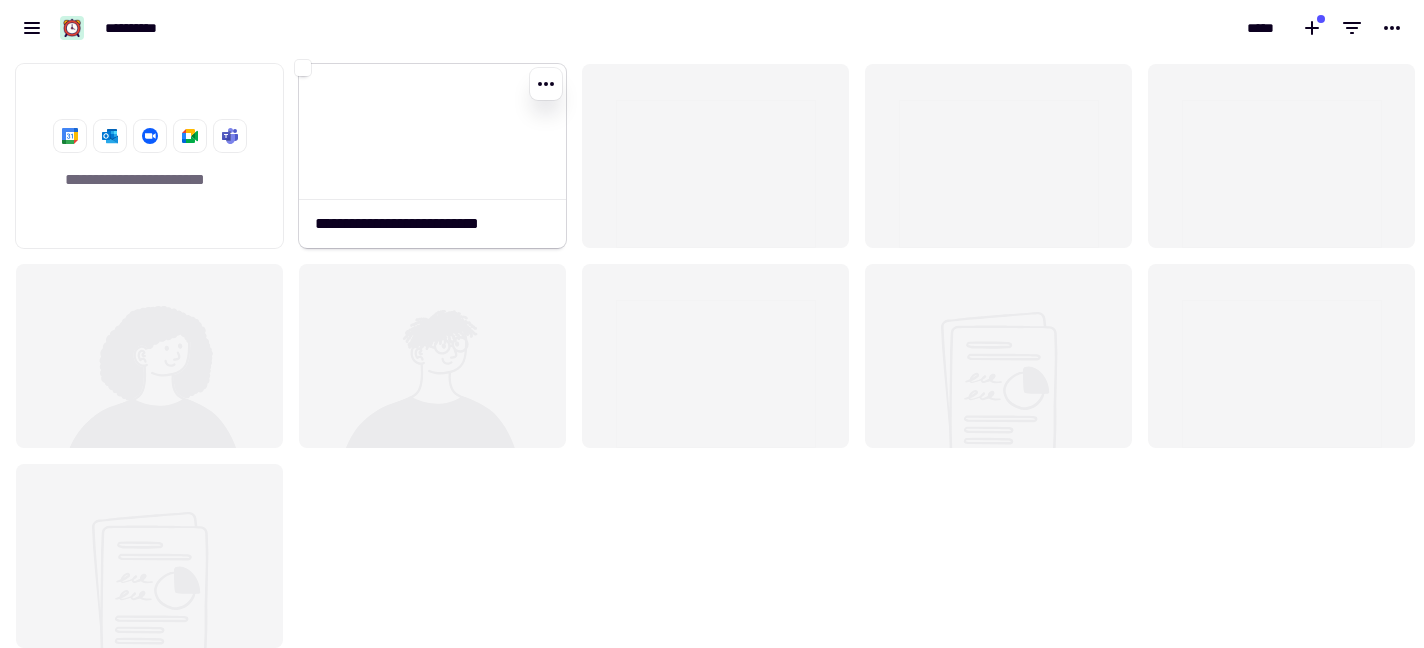 click 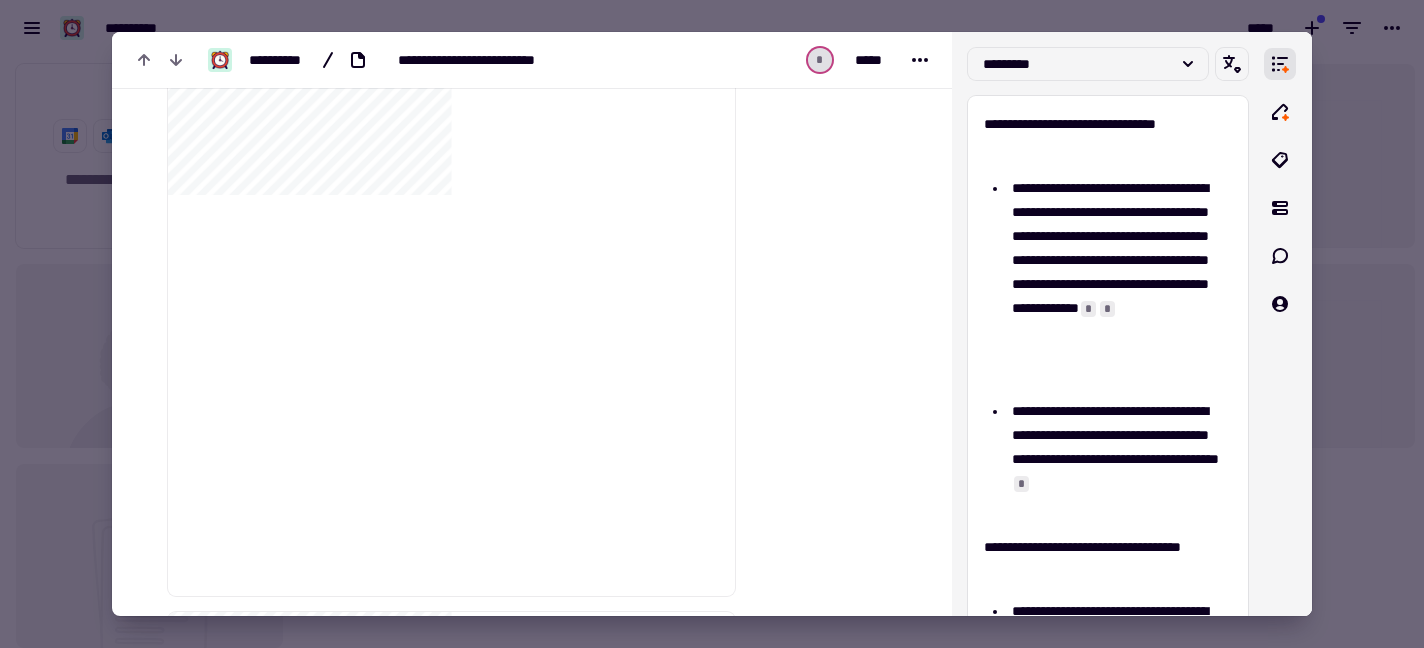 scroll, scrollTop: 2393, scrollLeft: 0, axis: vertical 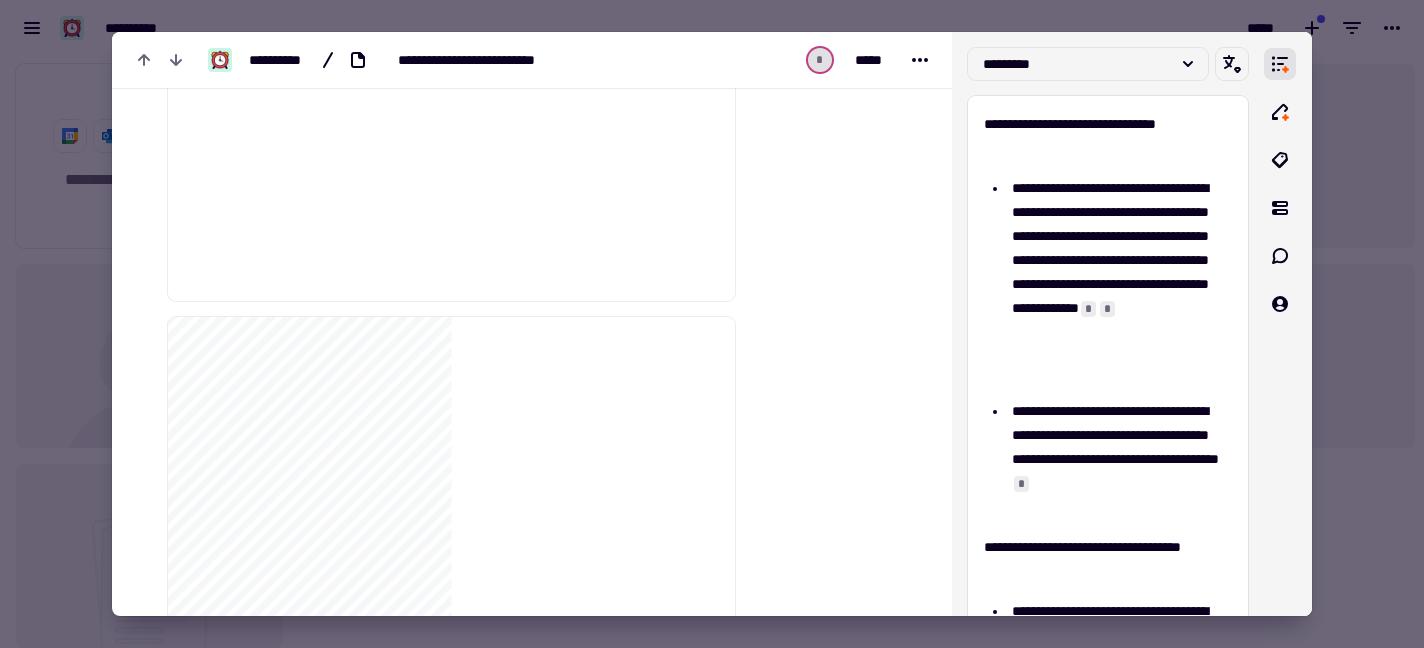 click at bounding box center (712, 324) 